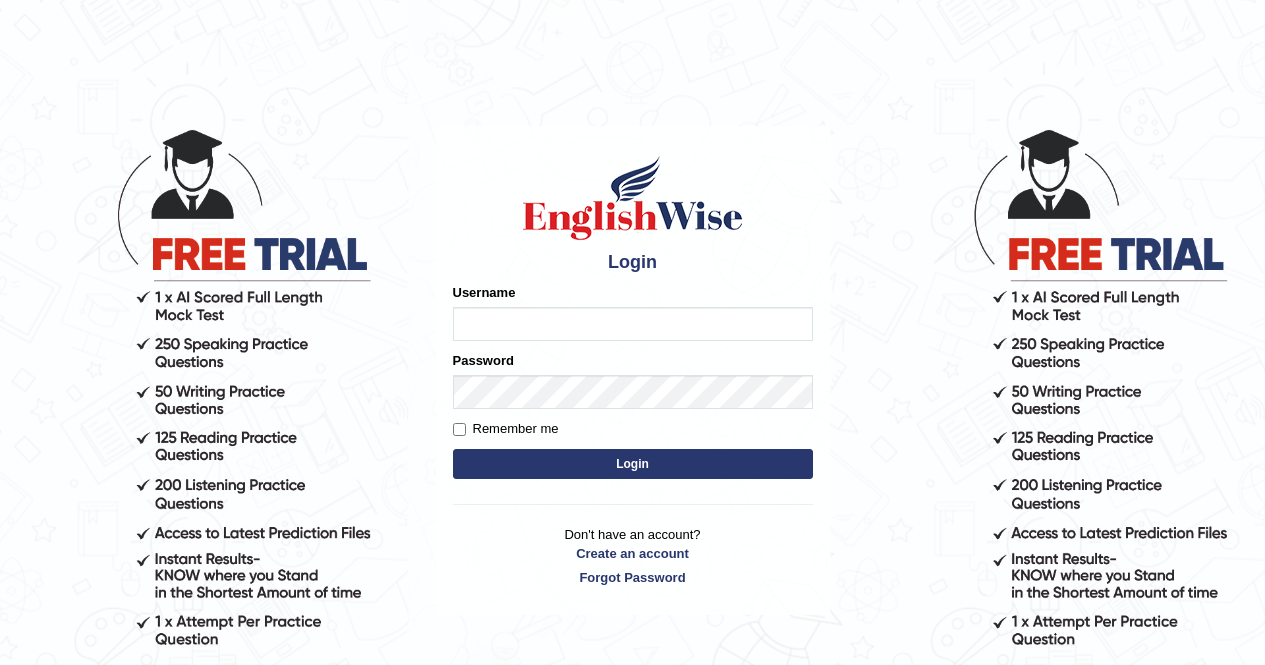 scroll, scrollTop: 0, scrollLeft: 0, axis: both 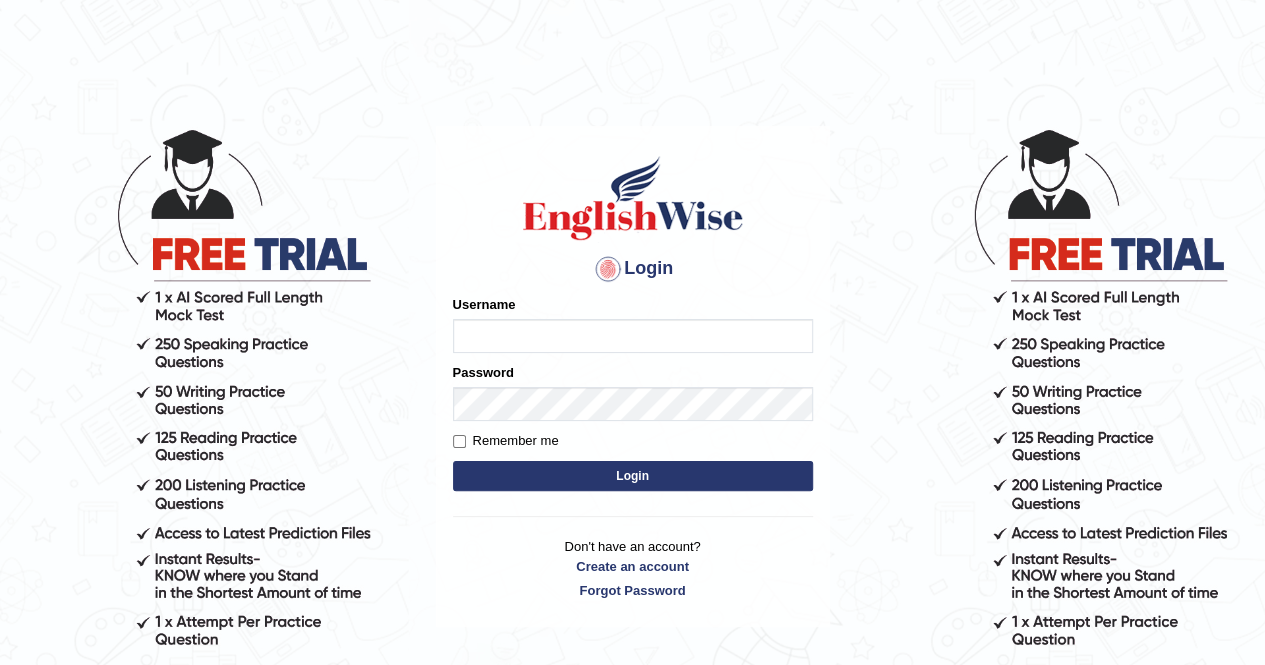 type on "Kiran1228" 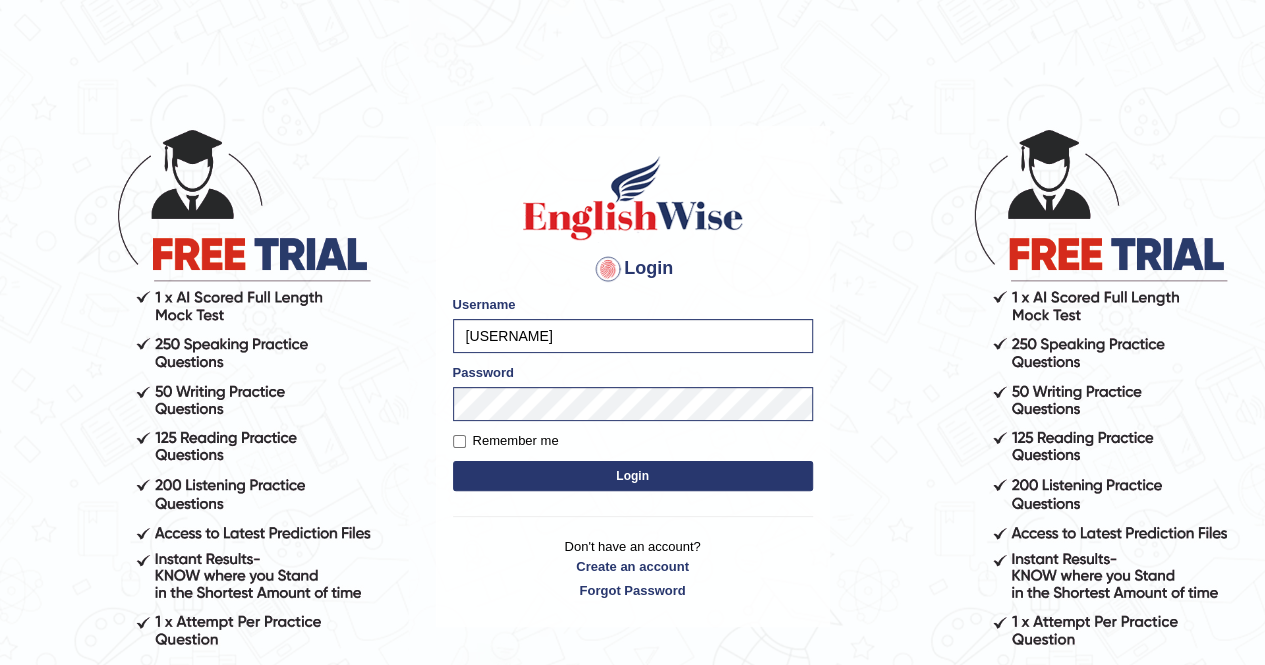 click on "Login" at bounding box center (633, 476) 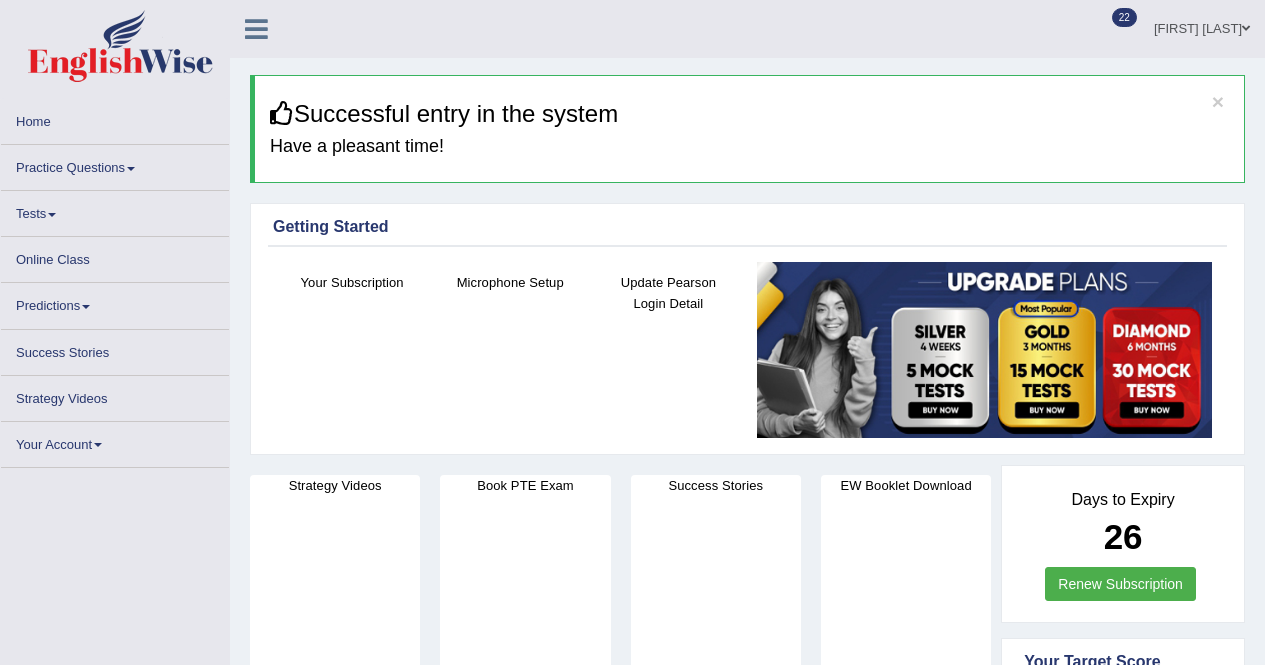 scroll, scrollTop: 0, scrollLeft: 0, axis: both 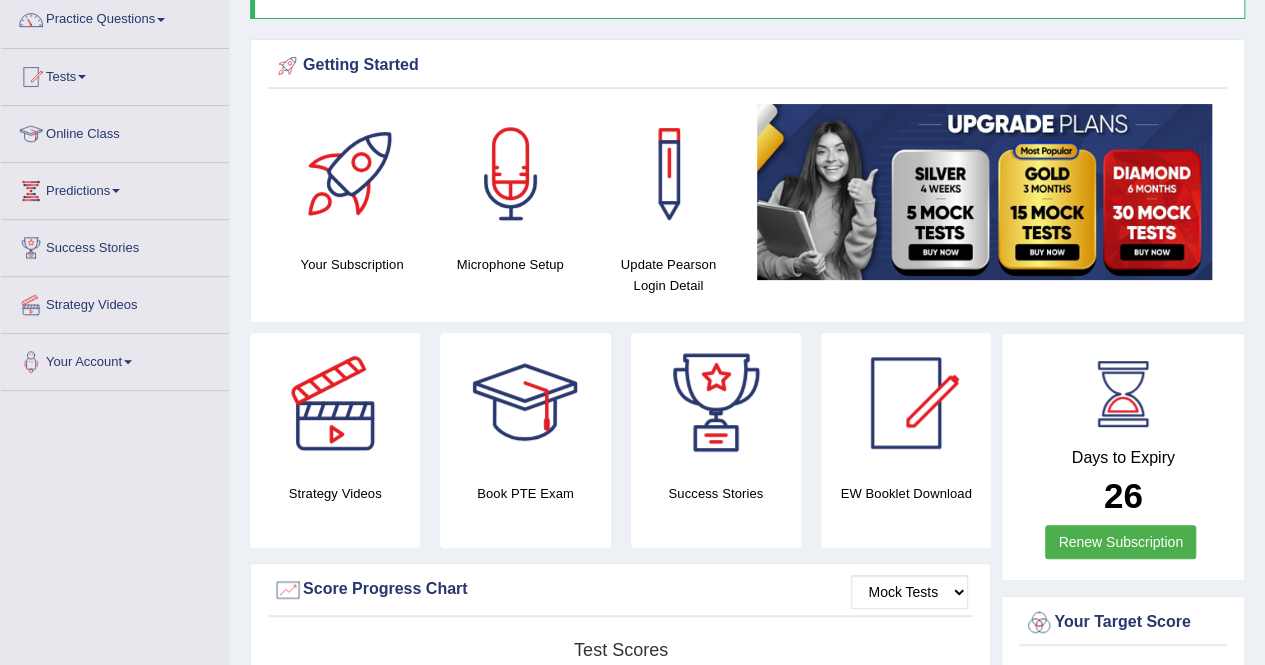 click on "Toggle navigation
Home
Practice Questions   Speaking Practice Read Aloud
Repeat Sentence
Describe Image
Re-tell Lecture
Answer Short Question
Summarize Group Discussion
Respond To A Situation
Writing Practice  Summarize Written Text
Write Essay
Reading Practice  Reading & Writing: Fill In The Blanks
Choose Multiple Answers
Re-order Paragraphs
Fill In The Blanks
Choose Single Answer
Listening Practice  Summarize Spoken Text
Highlight Incorrect Words
Highlight Correct Summary
Select Missing Word
Choose Single Answer
Choose Multiple Answers
Fill In The Blanks
Write From Dictation
Pronunciation
Tests
Take Mock Test" at bounding box center (632, 168) 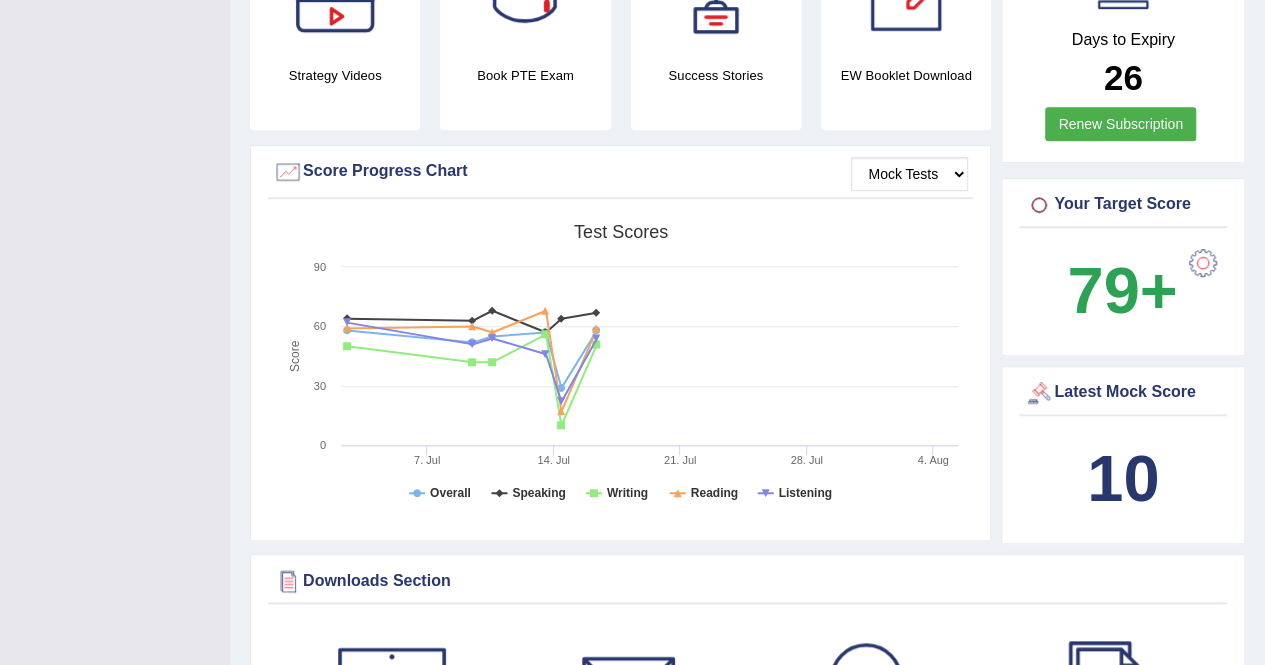 scroll, scrollTop: 0, scrollLeft: 0, axis: both 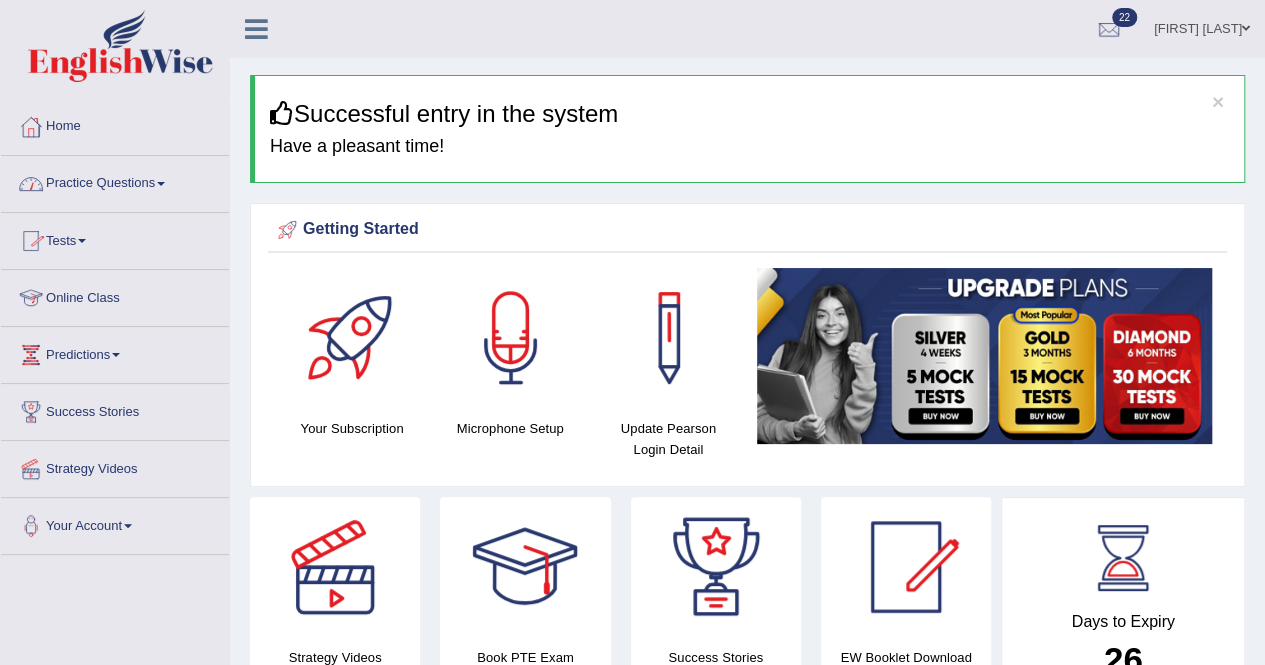 click on "Online Class" at bounding box center [115, 295] 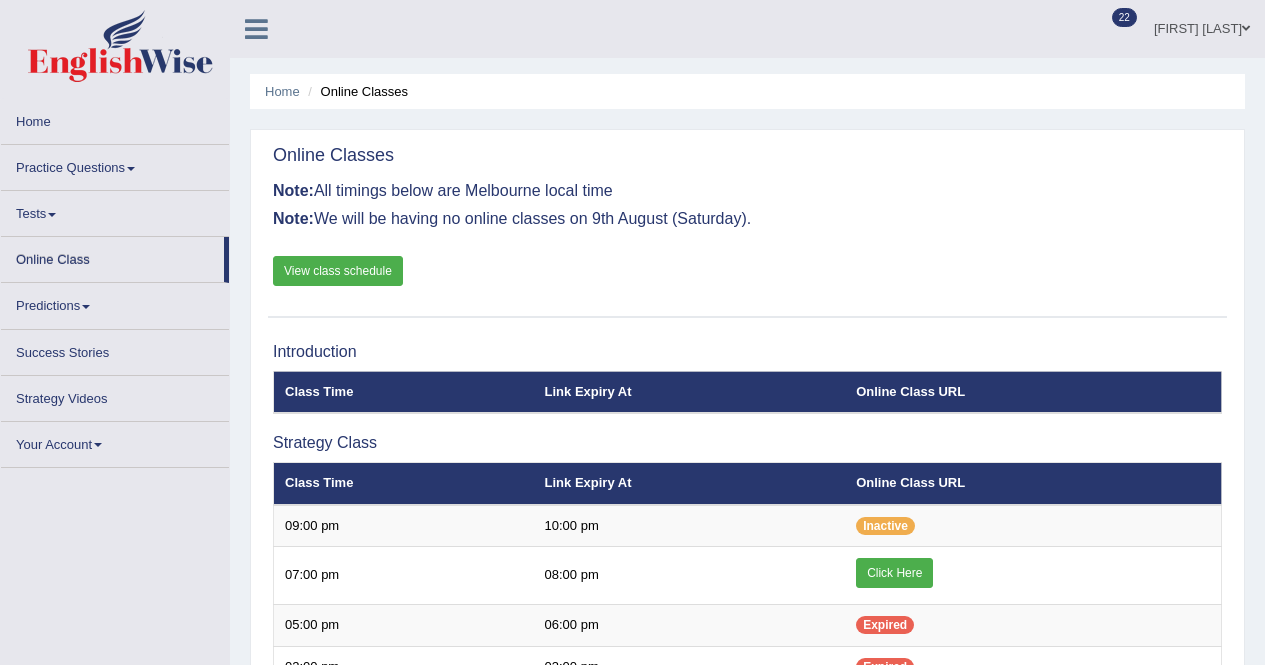 scroll, scrollTop: 0, scrollLeft: 0, axis: both 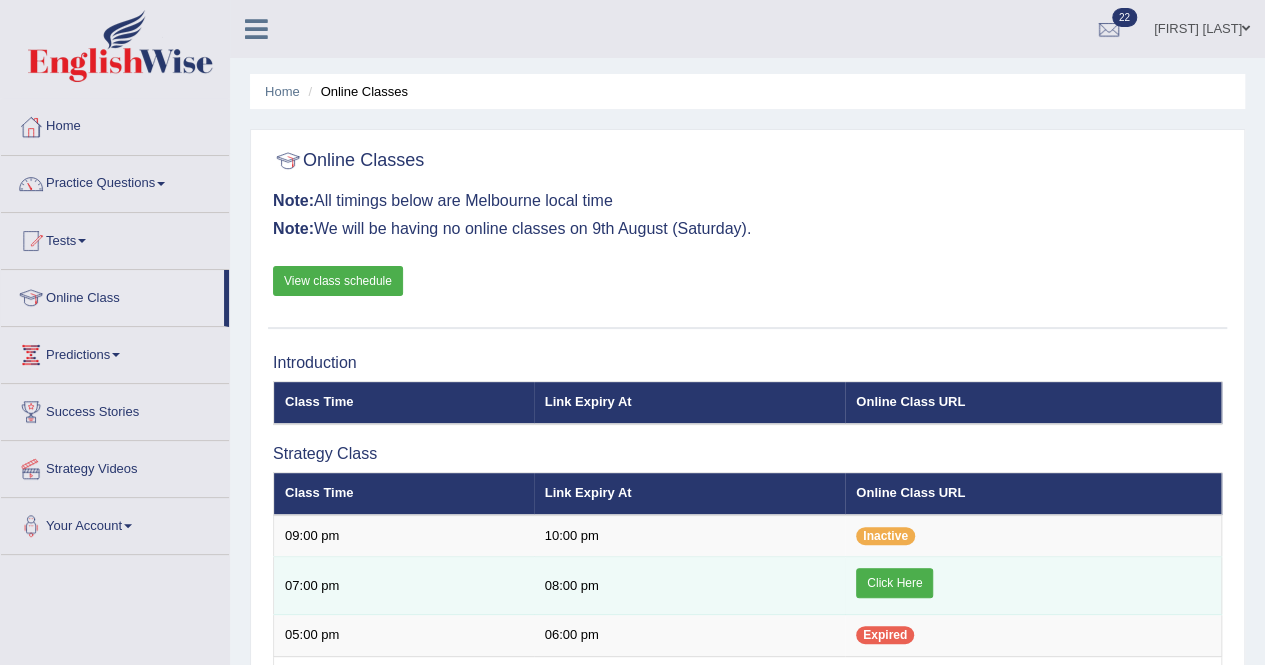 click on "Click Here" at bounding box center [894, 583] 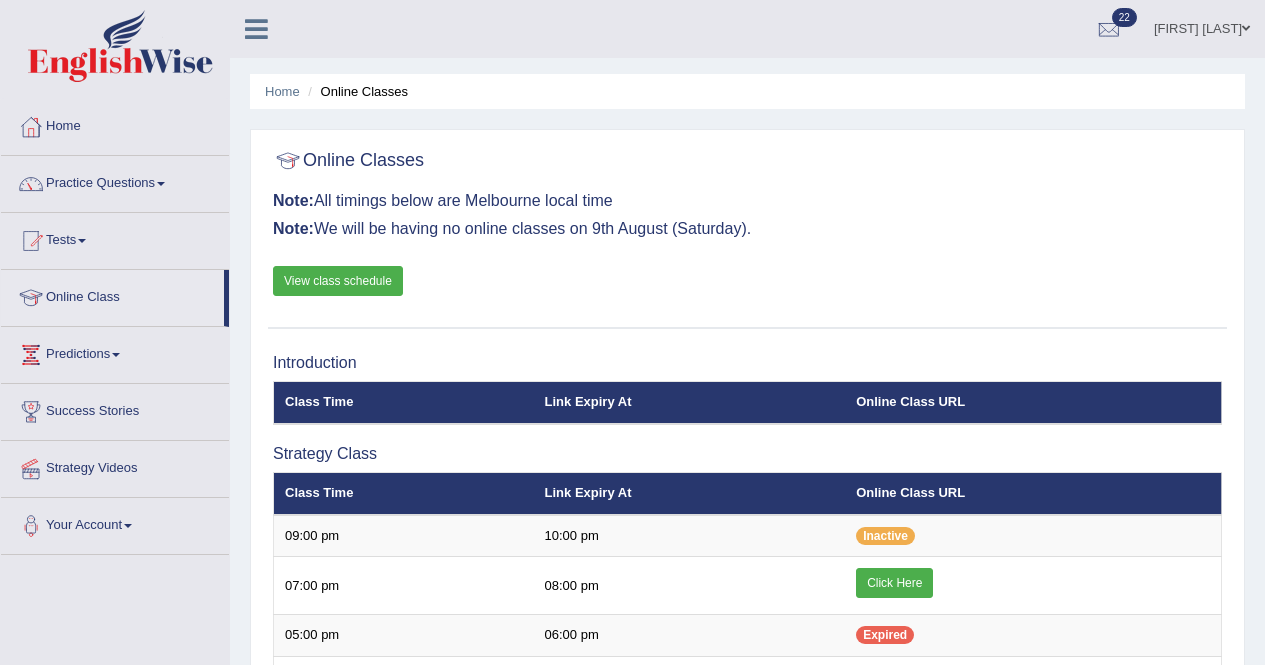 scroll, scrollTop: 0, scrollLeft: 0, axis: both 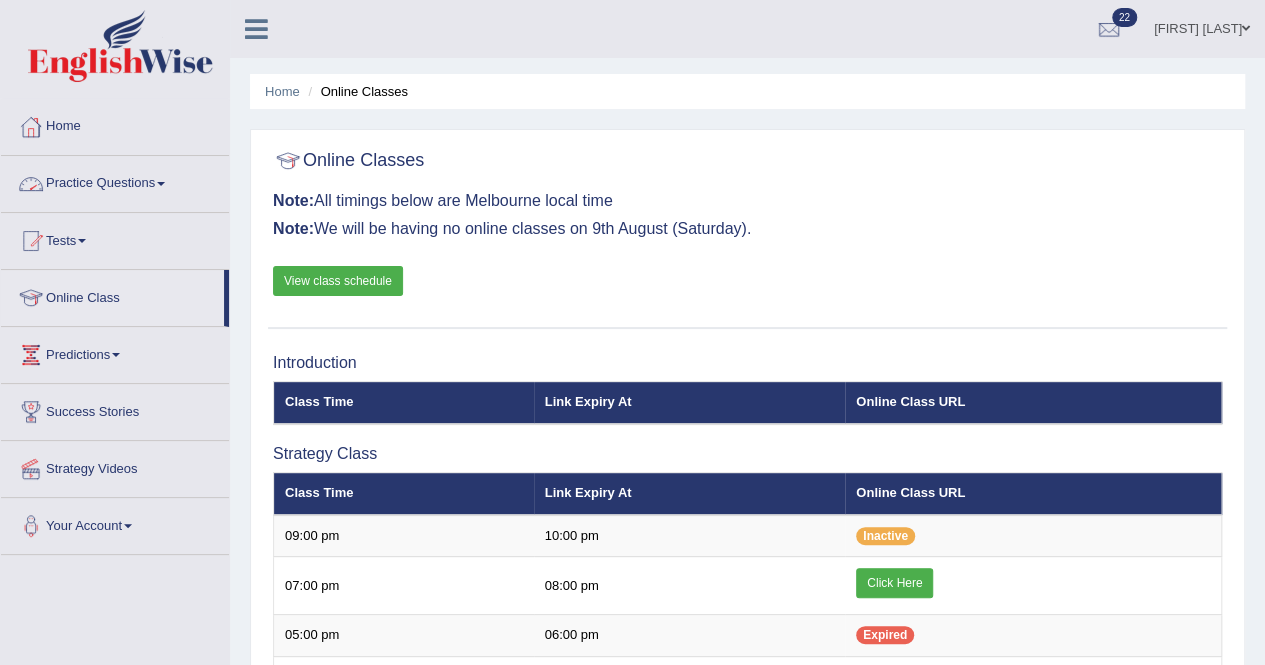 click on "Practice Questions" at bounding box center (115, 181) 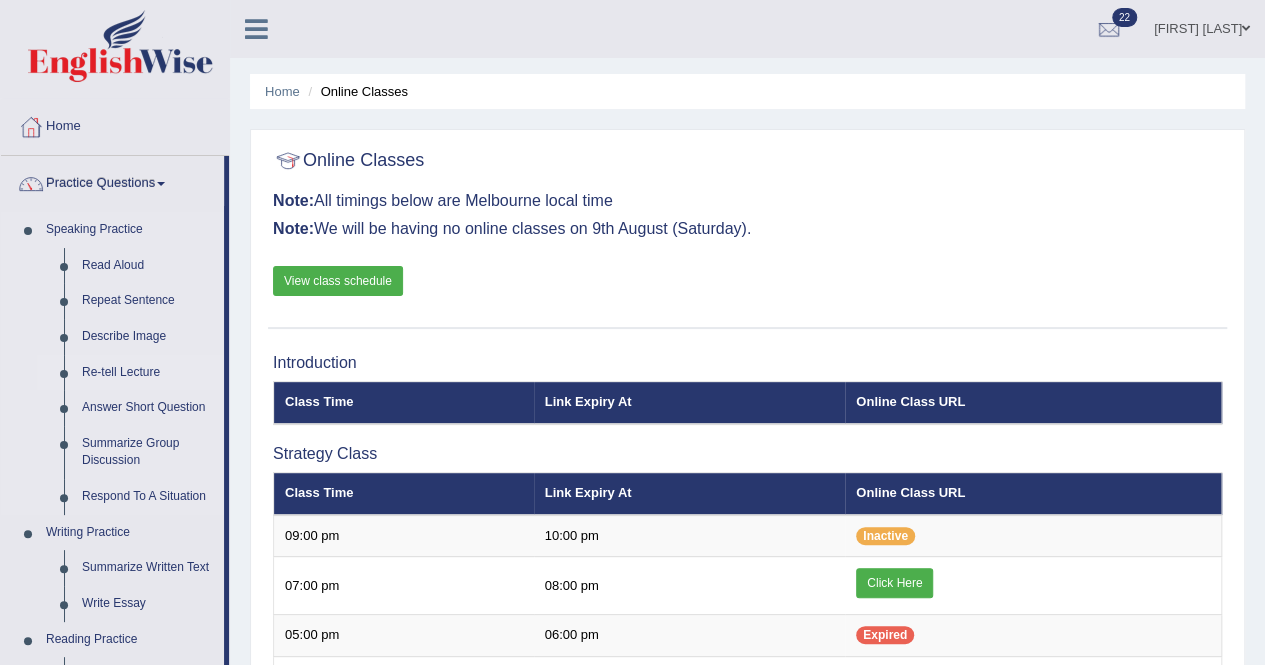 click on "Re-tell Lecture" at bounding box center (148, 373) 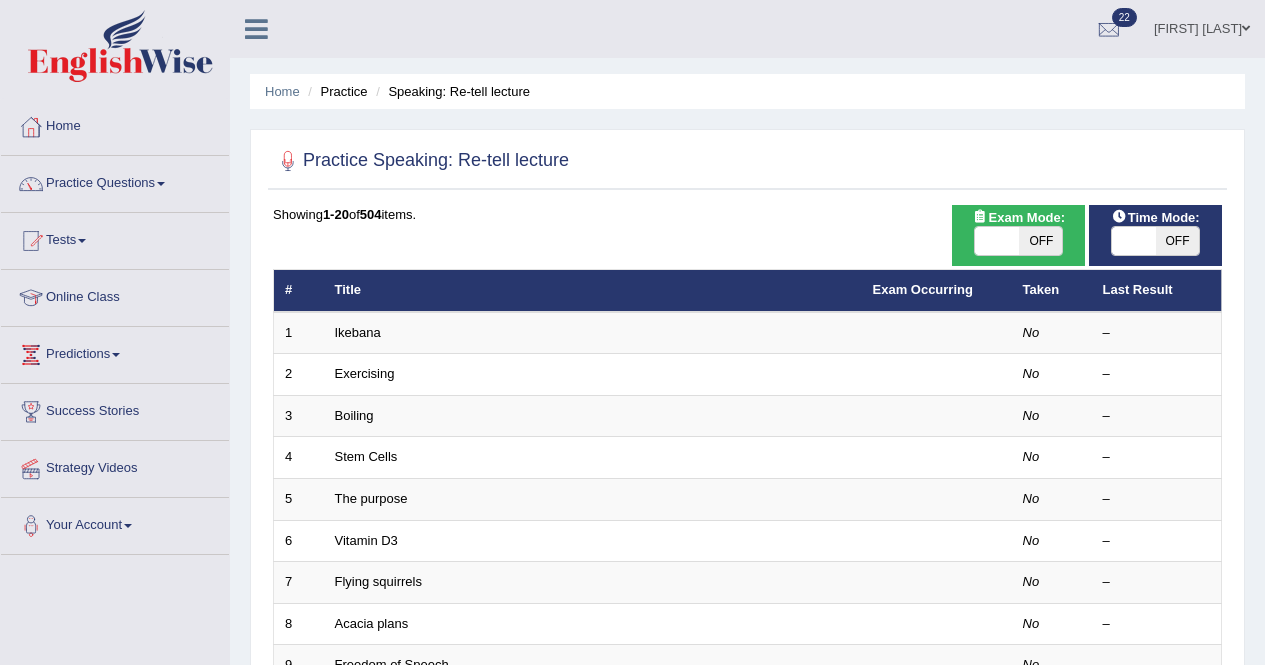 scroll, scrollTop: 0, scrollLeft: 0, axis: both 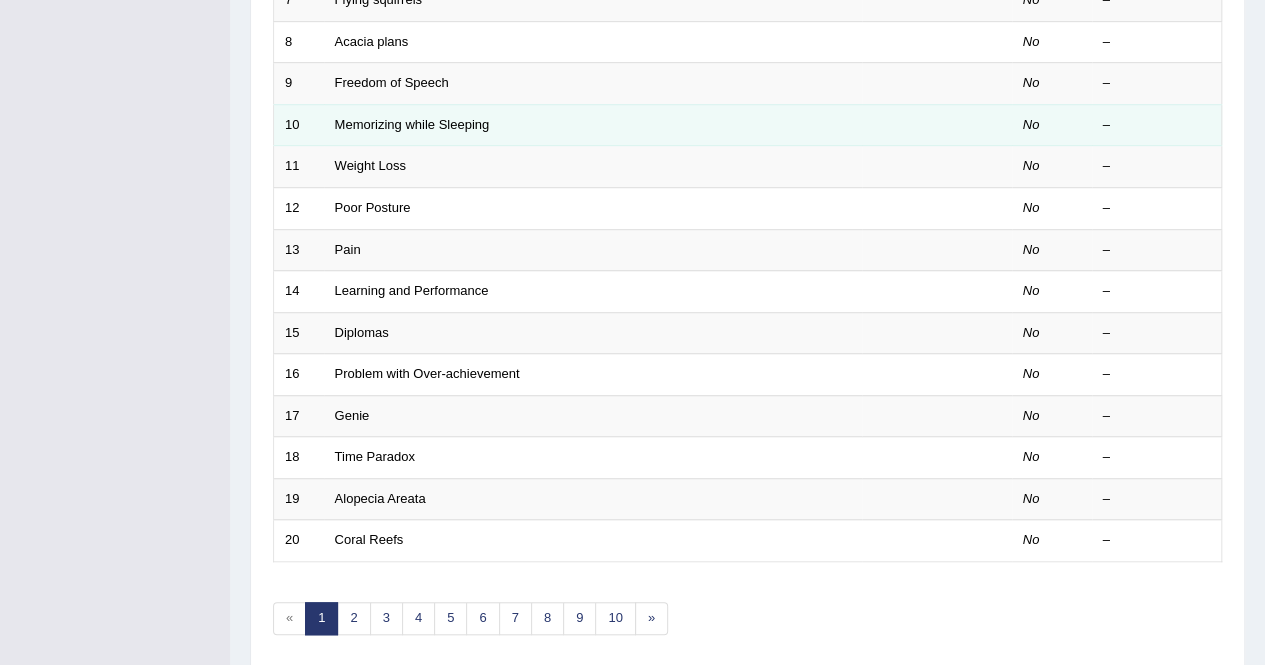 click on "Memorizing while Sleeping" at bounding box center [593, 125] 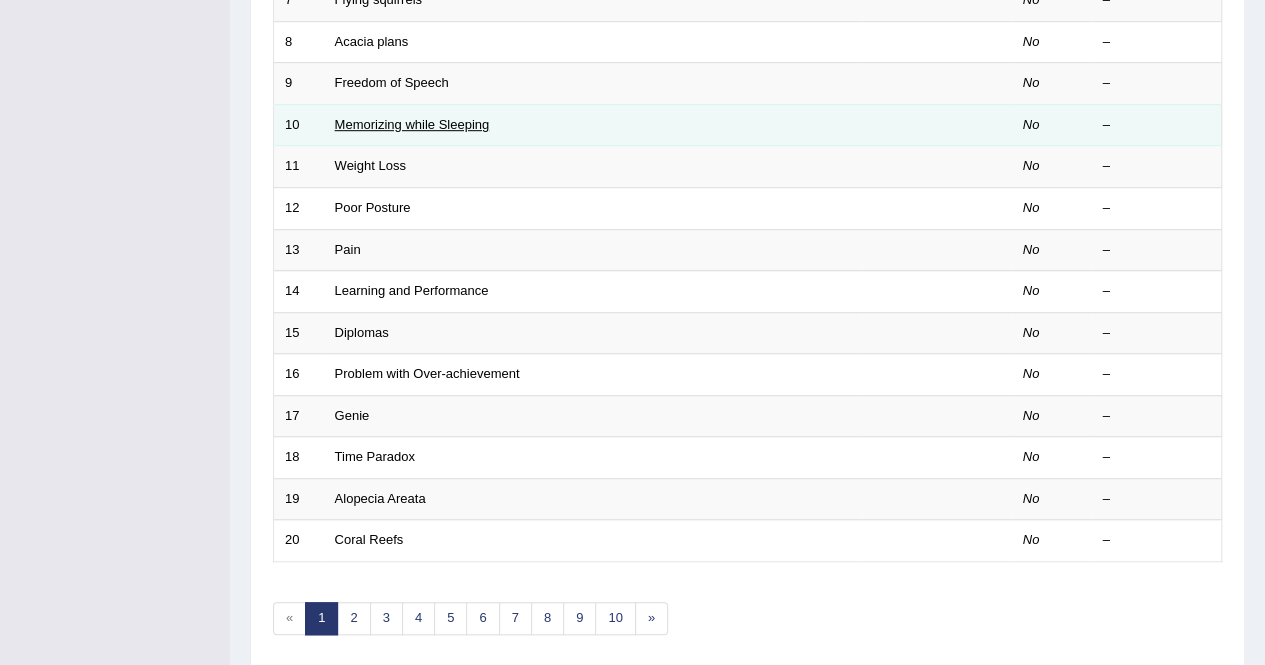 click on "Memorizing while Sleeping" at bounding box center (412, 124) 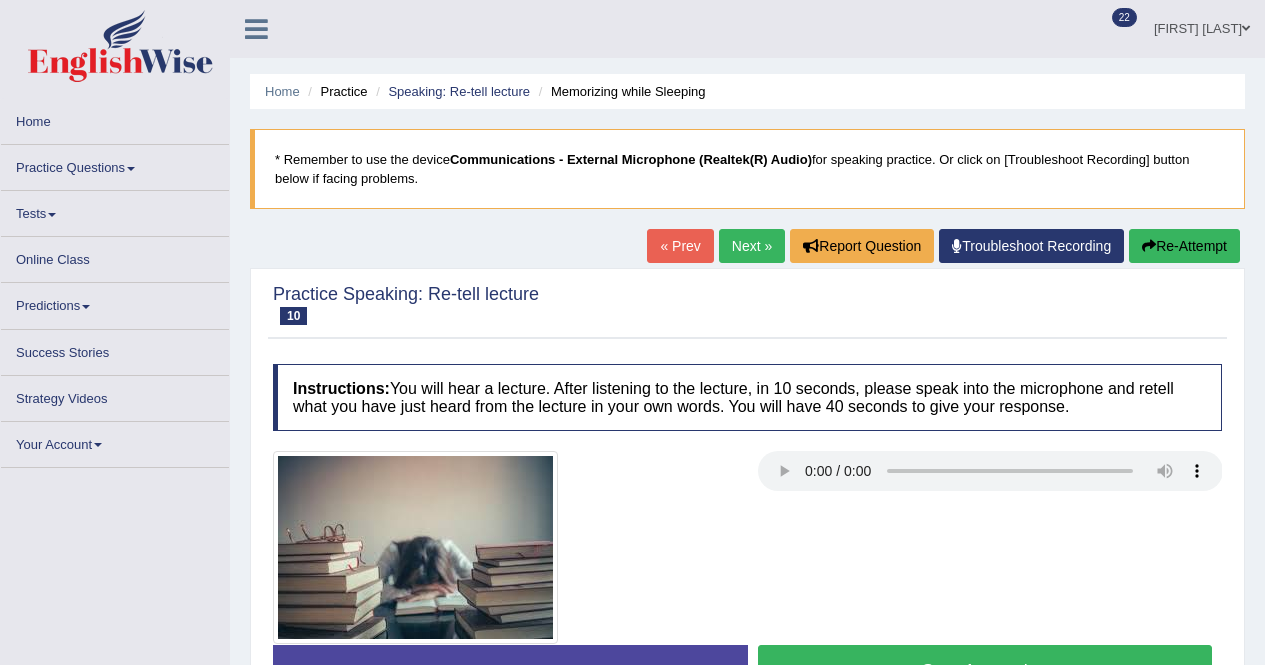 scroll, scrollTop: 0, scrollLeft: 0, axis: both 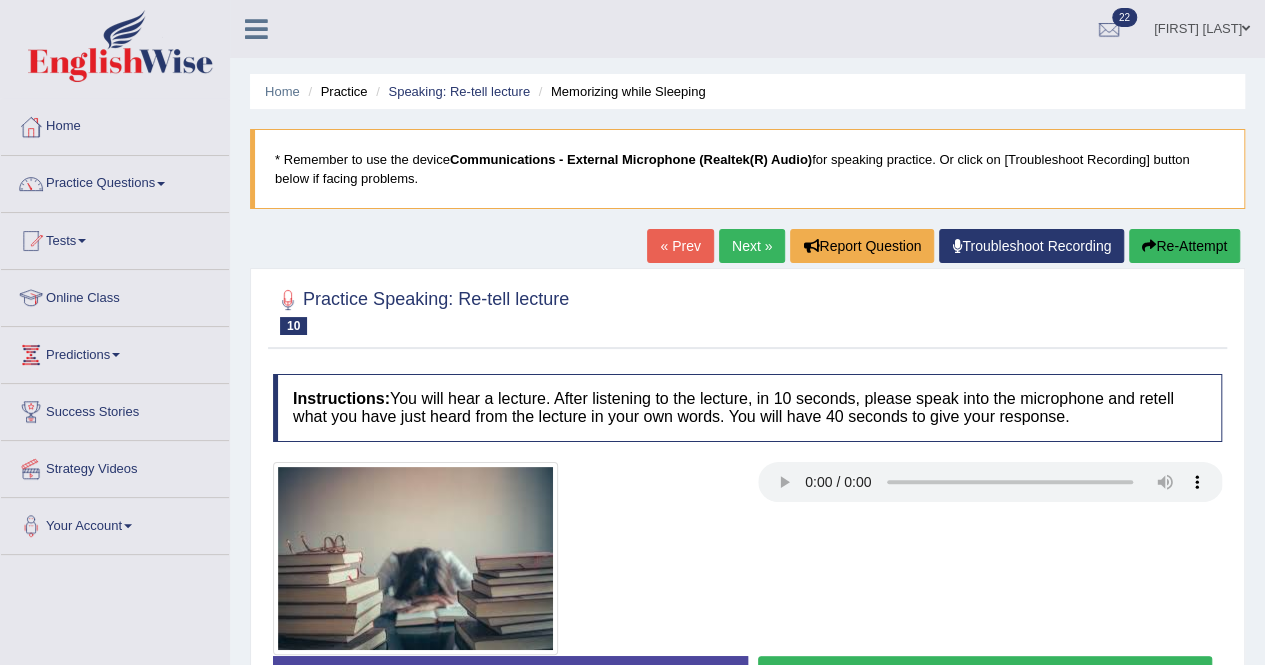 type 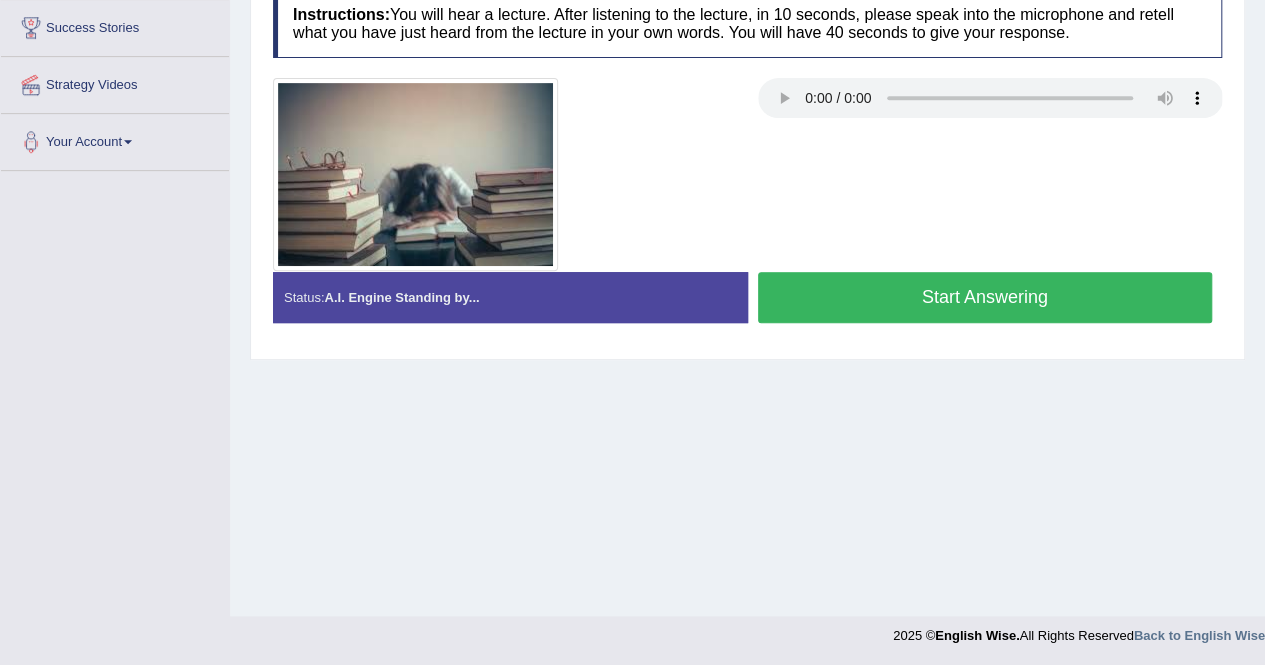 click on "Start Answering" at bounding box center [985, 297] 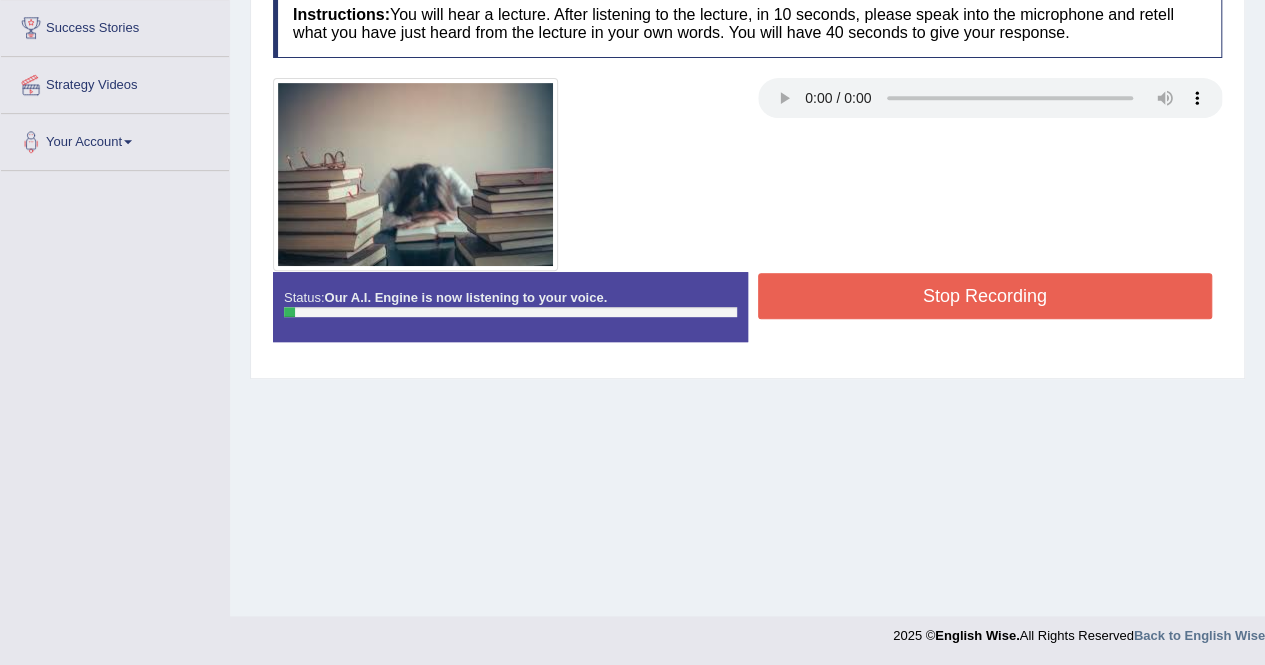 click on "Stop Recording" at bounding box center [985, 296] 